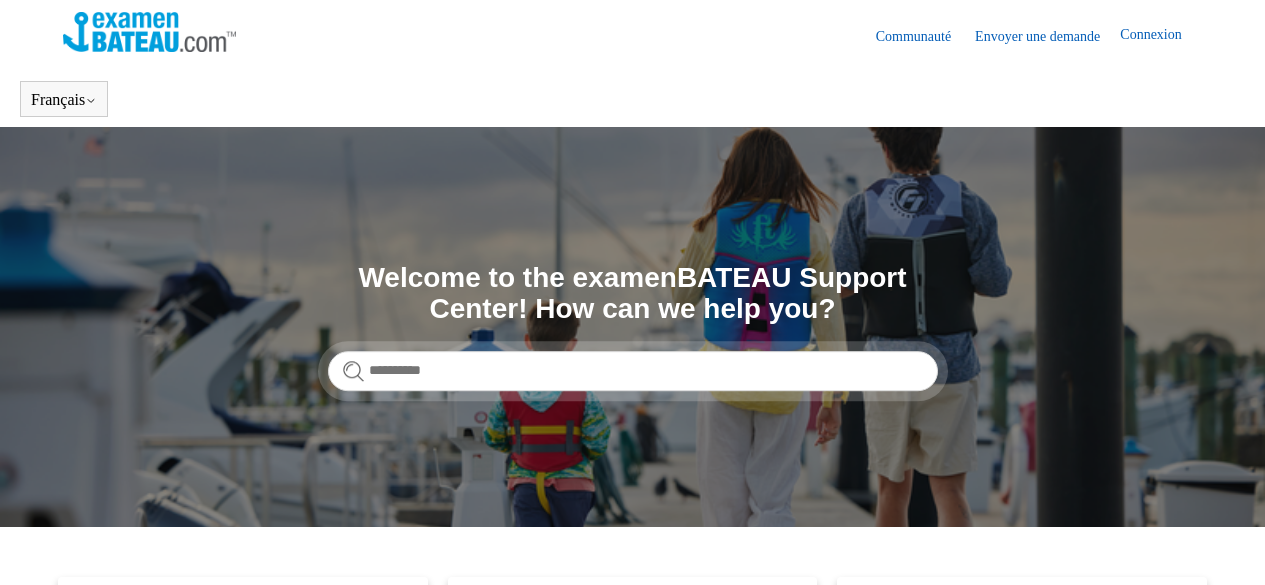 scroll, scrollTop: 0, scrollLeft: 0, axis: both 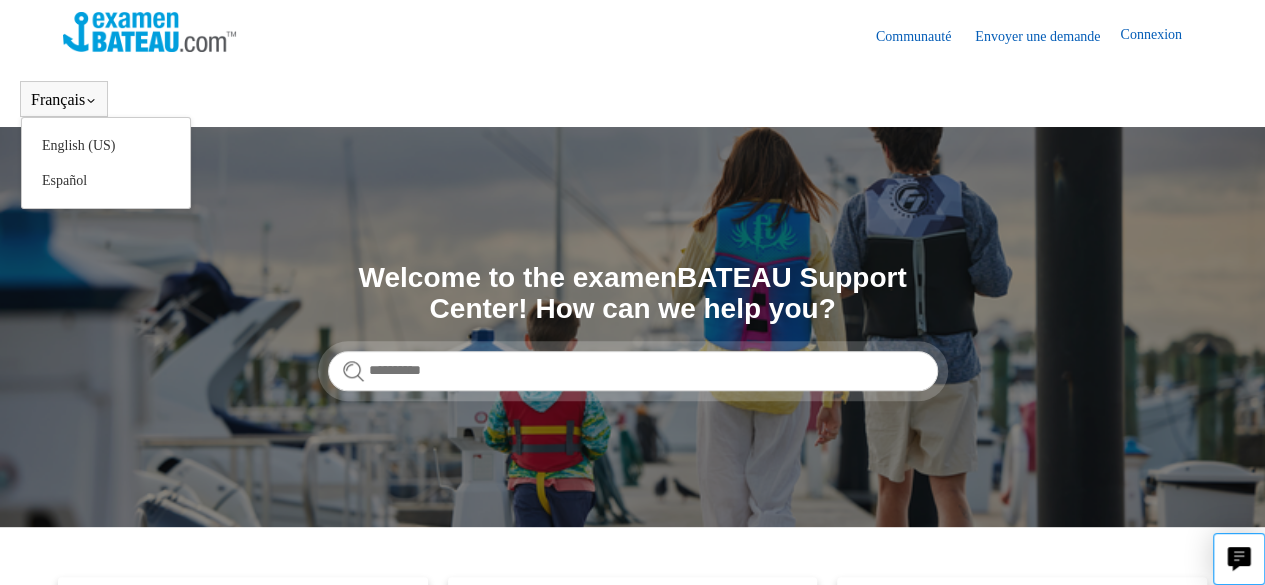 click on "Français" at bounding box center [64, 100] 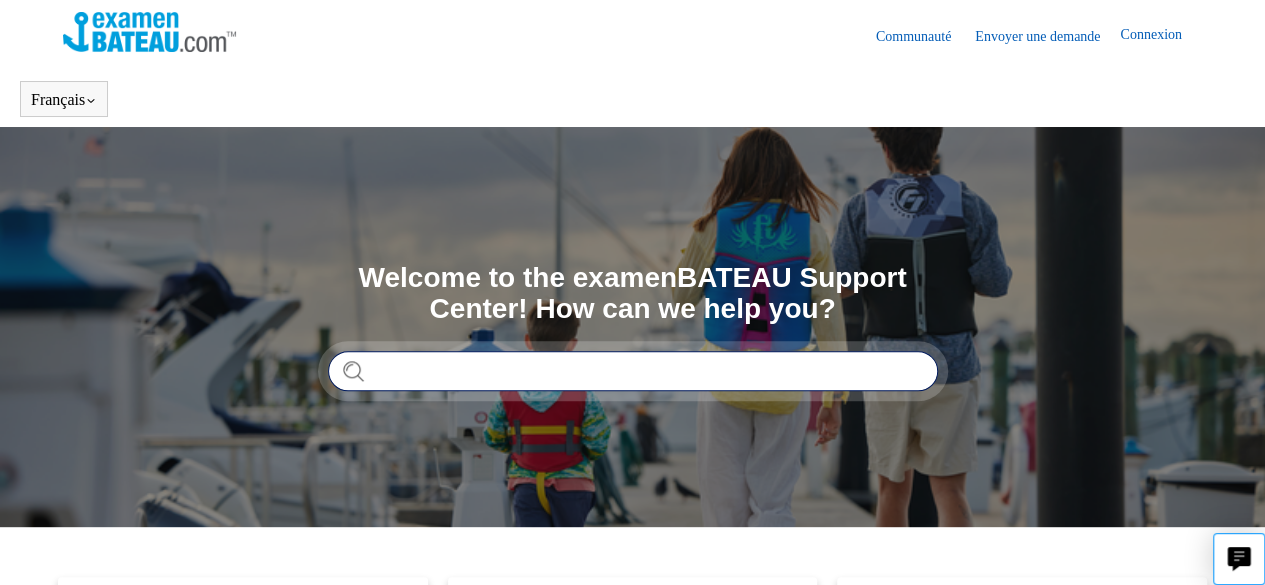 click at bounding box center [633, 371] 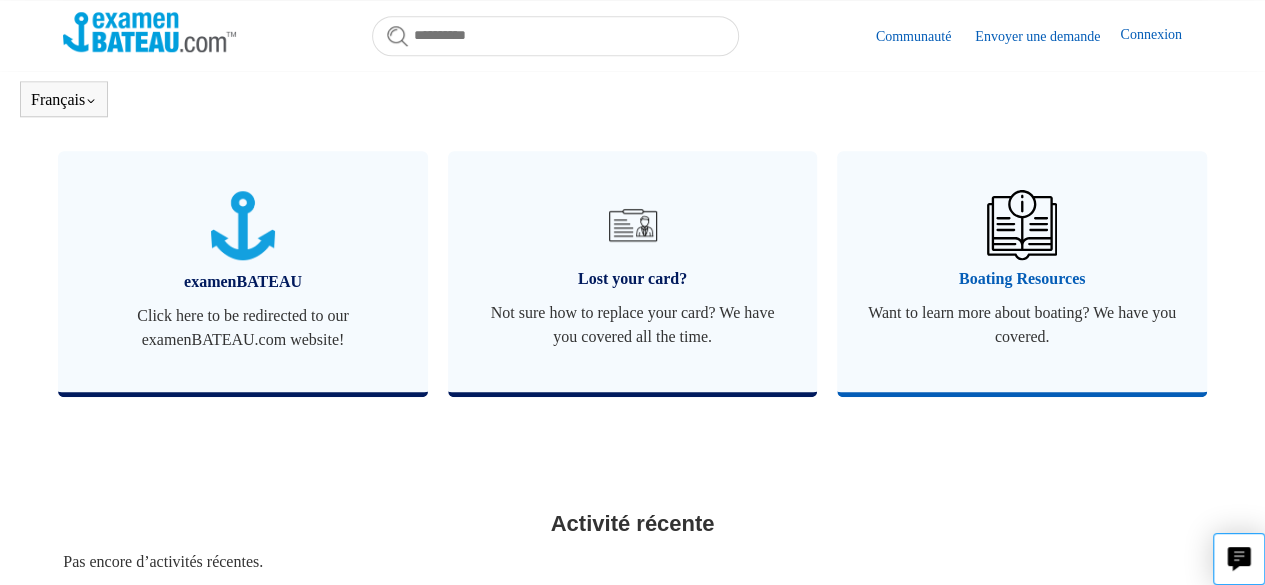 scroll, scrollTop: 944, scrollLeft: 0, axis: vertical 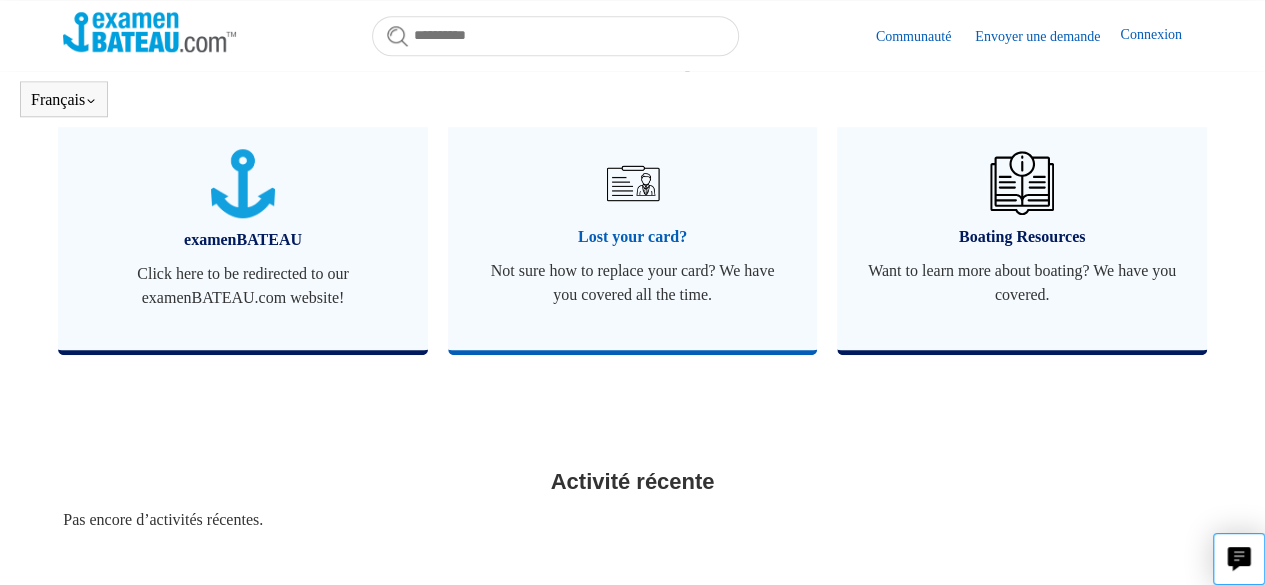 click on "Not sure how to replace your card? We have you covered all the time." at bounding box center (633, 283) 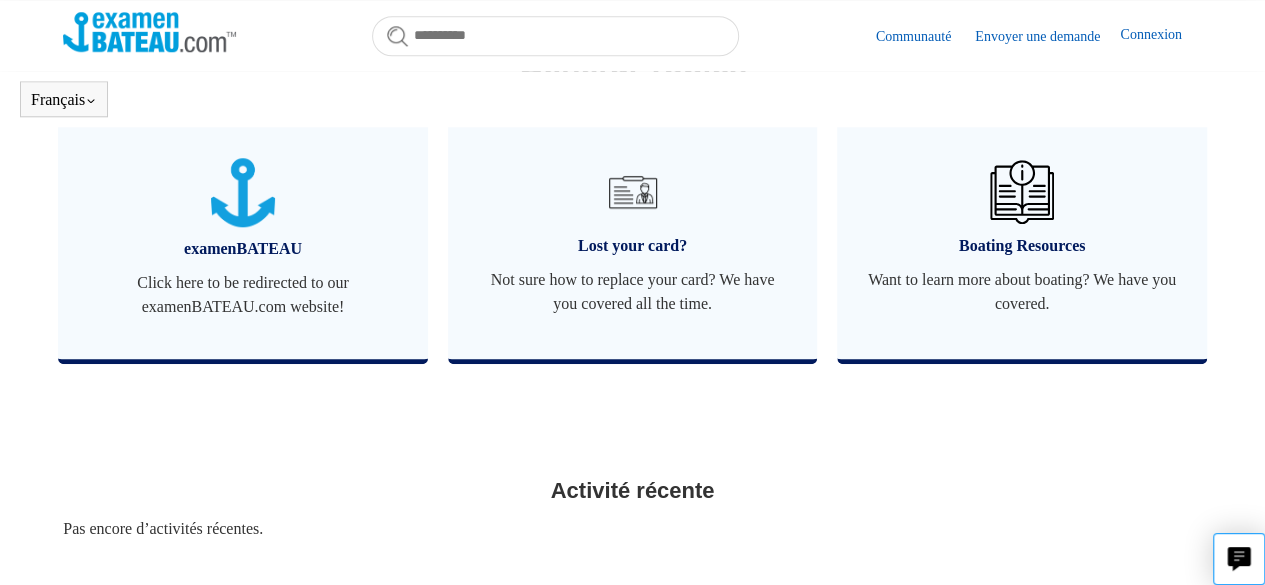scroll, scrollTop: 944, scrollLeft: 0, axis: vertical 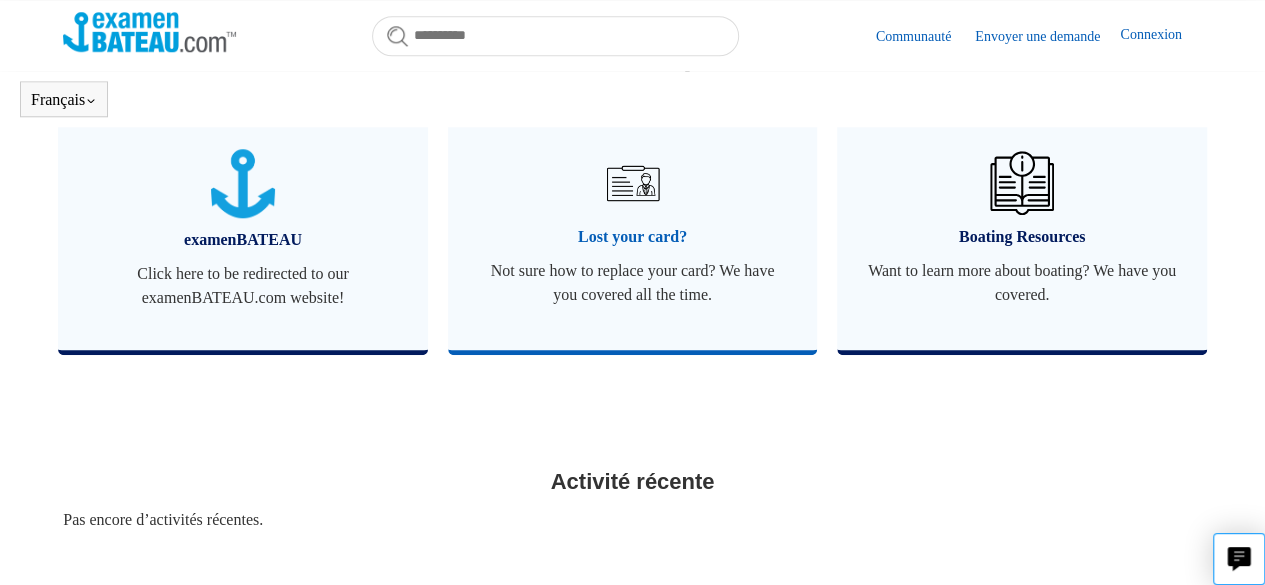 click on "Lost your card?" at bounding box center (633, 237) 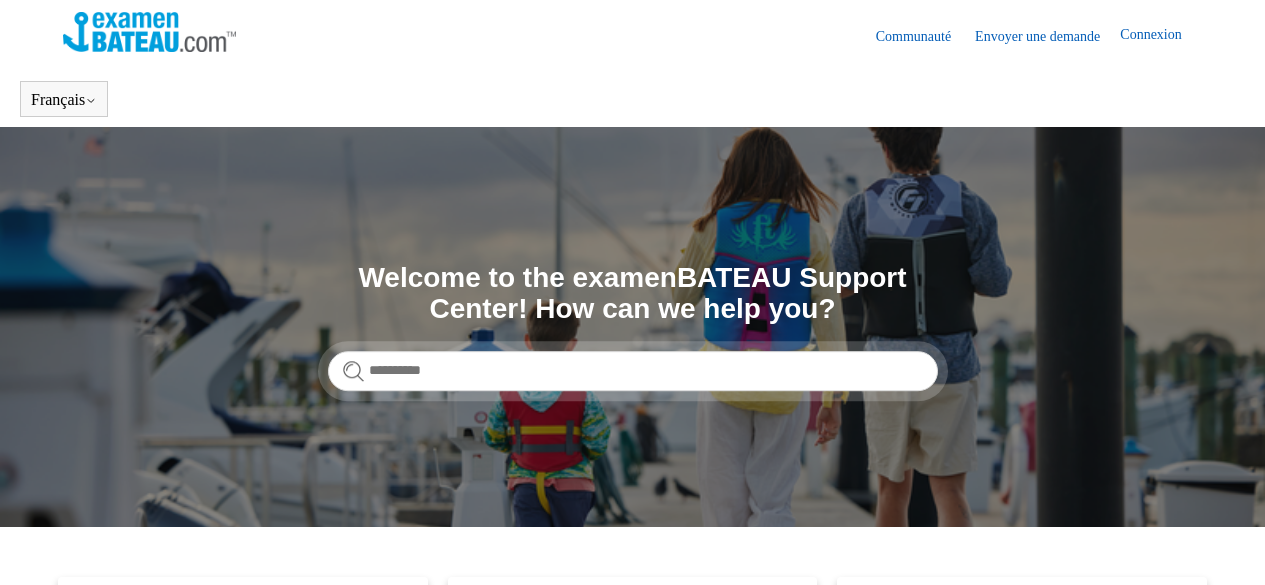 scroll, scrollTop: 0, scrollLeft: 0, axis: both 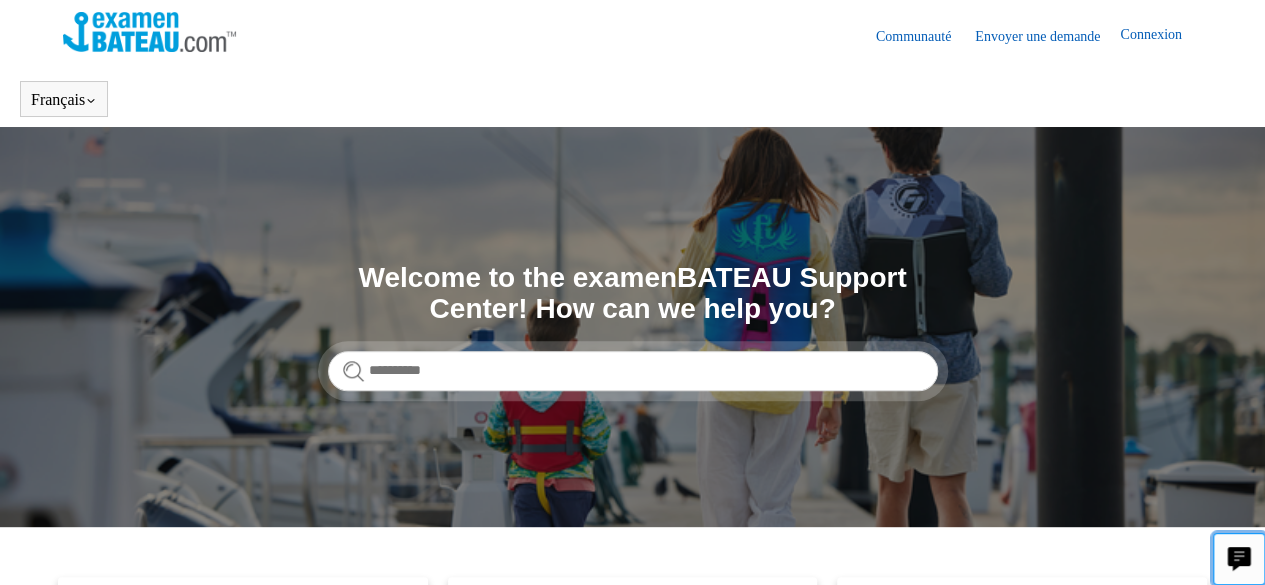 click 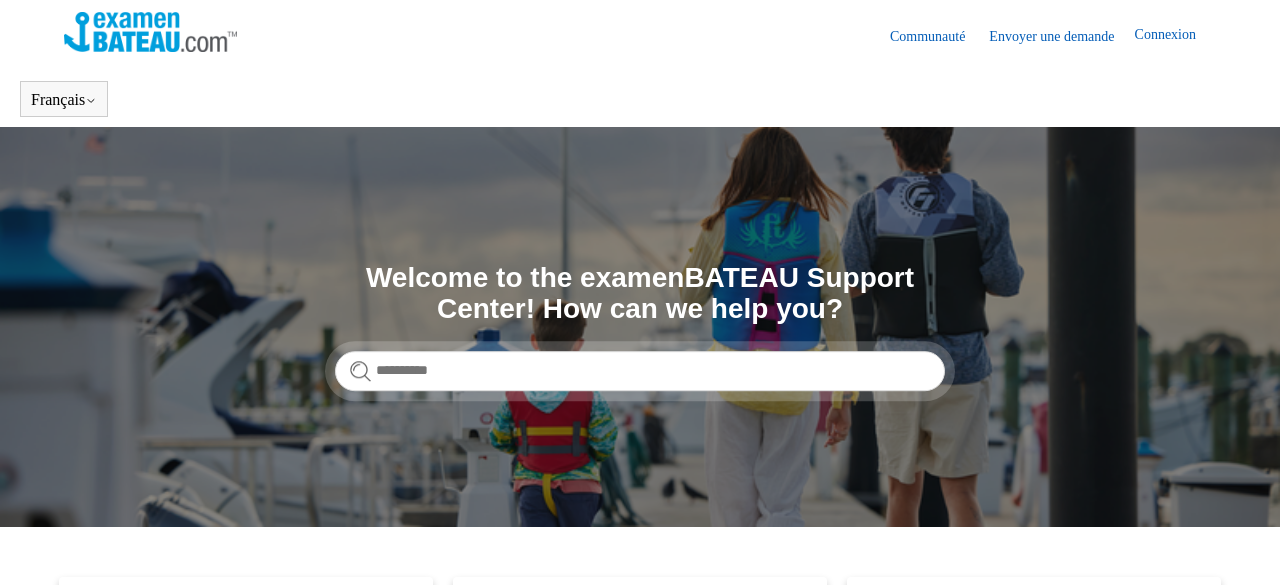 click at bounding box center (640, 292) 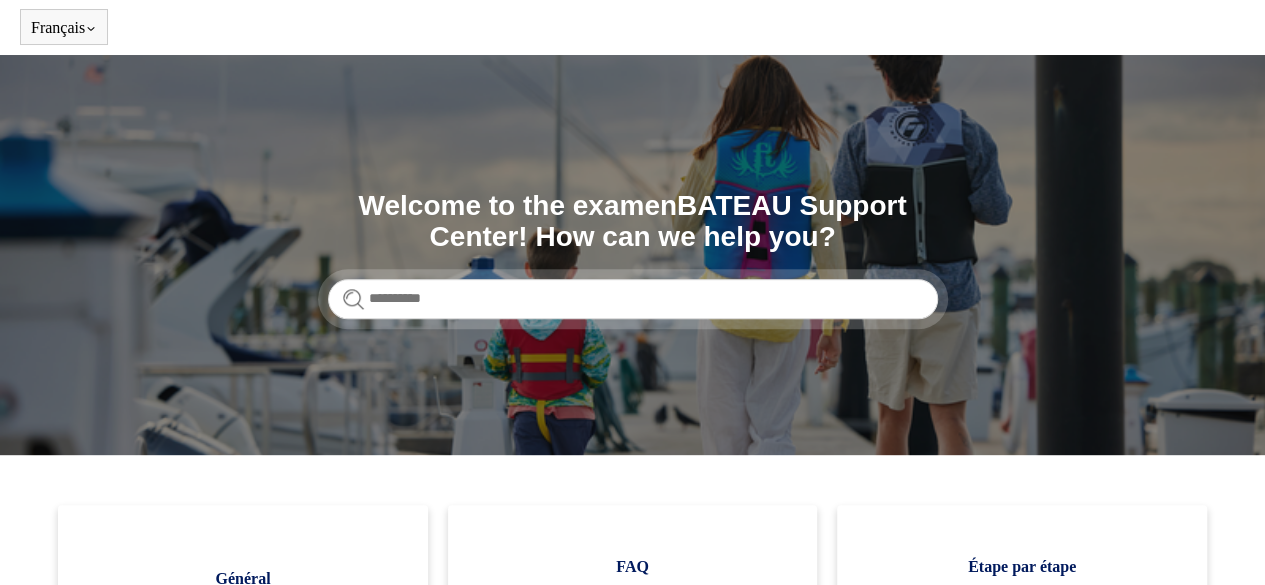 scroll, scrollTop: 0, scrollLeft: 0, axis: both 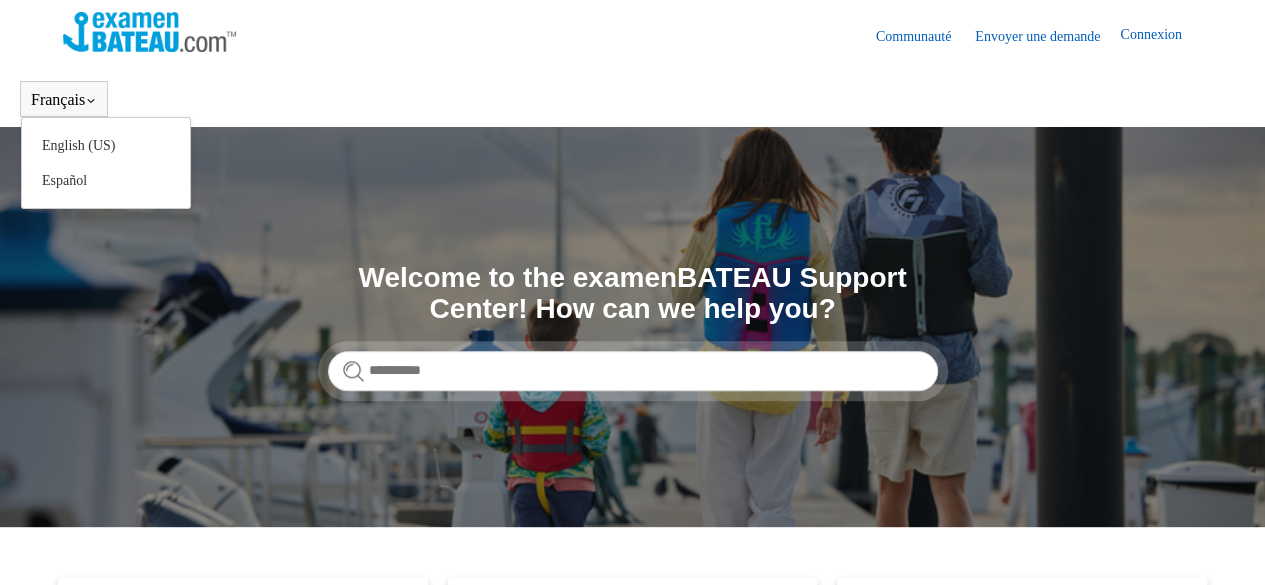 click on "Français" at bounding box center [64, 100] 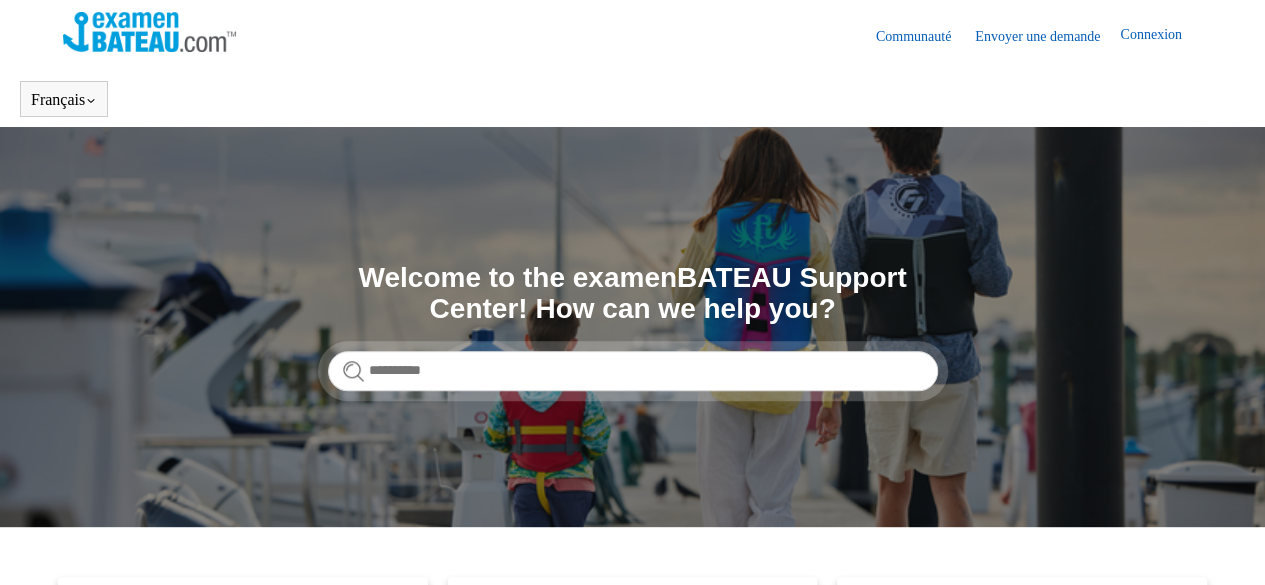 click on "Communauté
Envoyer une demande
Connexion" at bounding box center (632, 35) 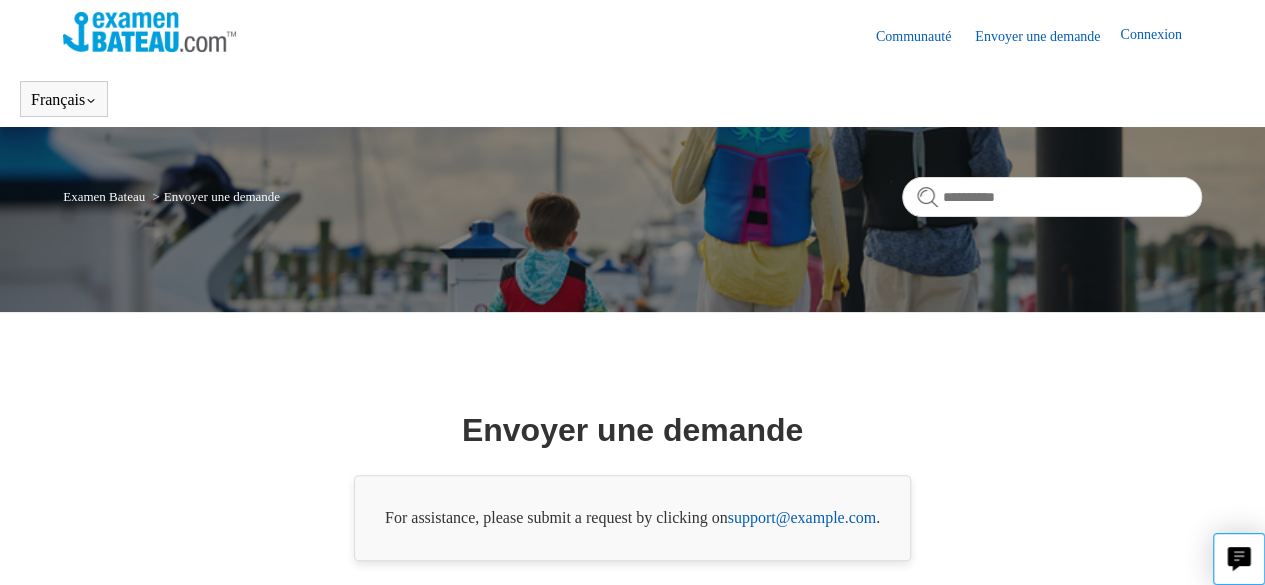 scroll, scrollTop: 186, scrollLeft: 0, axis: vertical 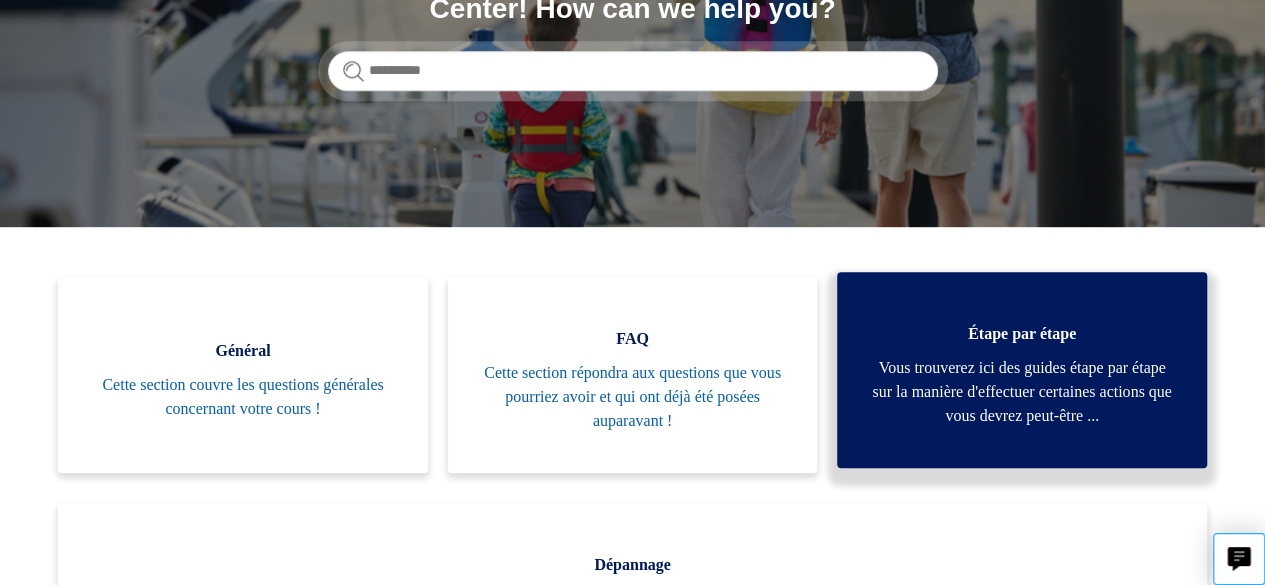 click on "Vous trouverez ici des guides étape par étape sur la manière d'effectuer certaines actions que vous devrez peut-être ..." at bounding box center (1022, 392) 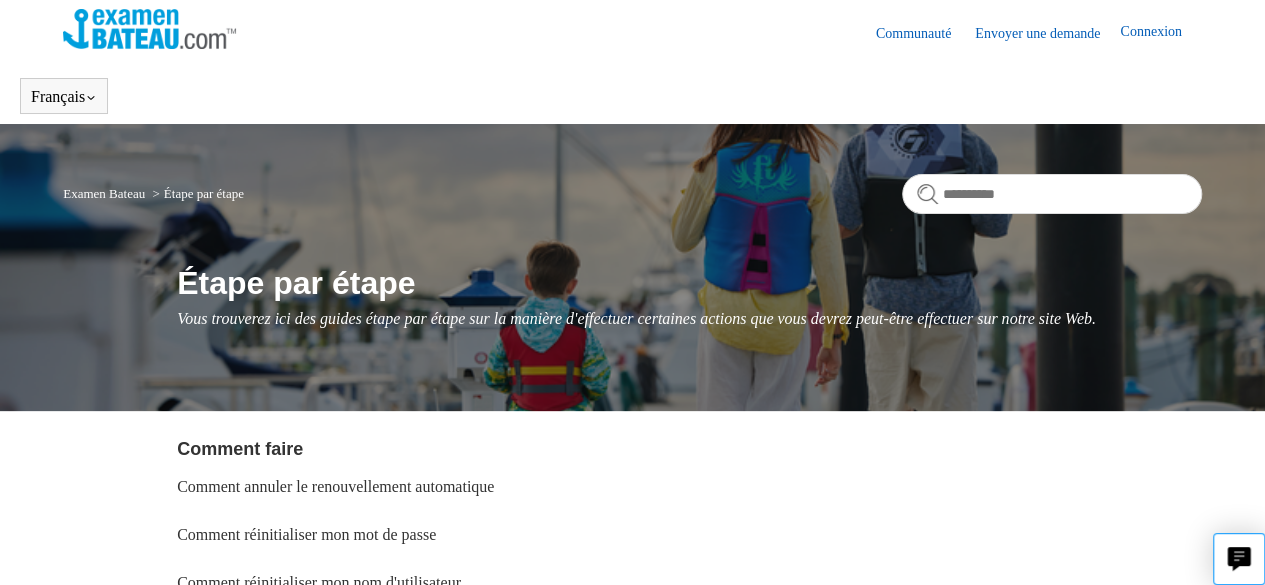 scroll, scrollTop: 0, scrollLeft: 0, axis: both 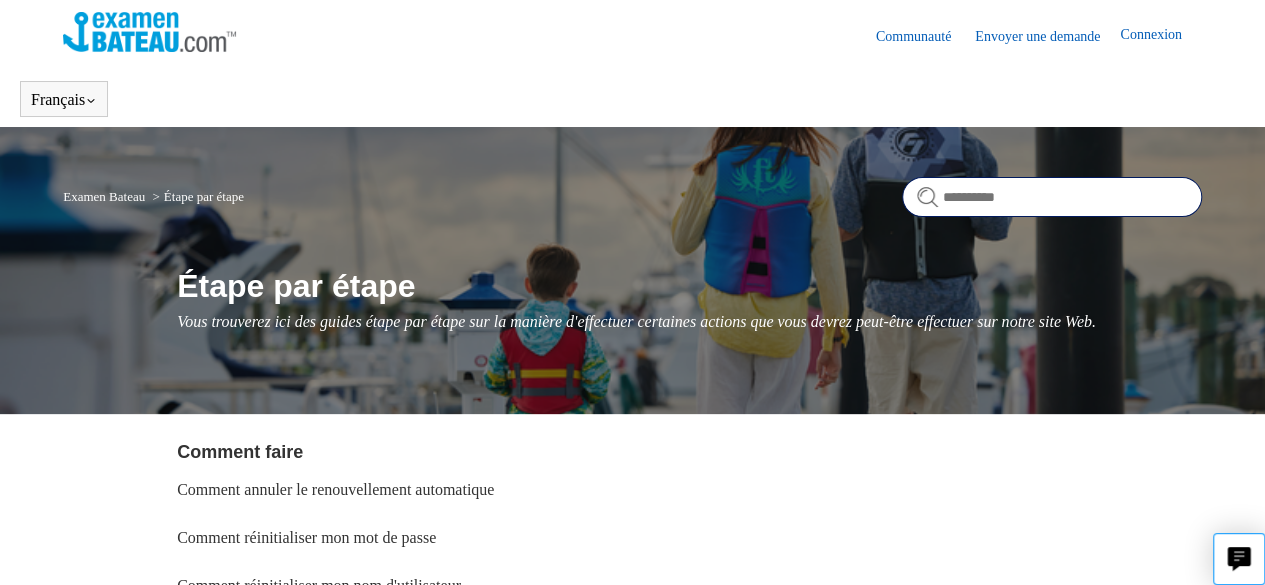 click at bounding box center [1052, 197] 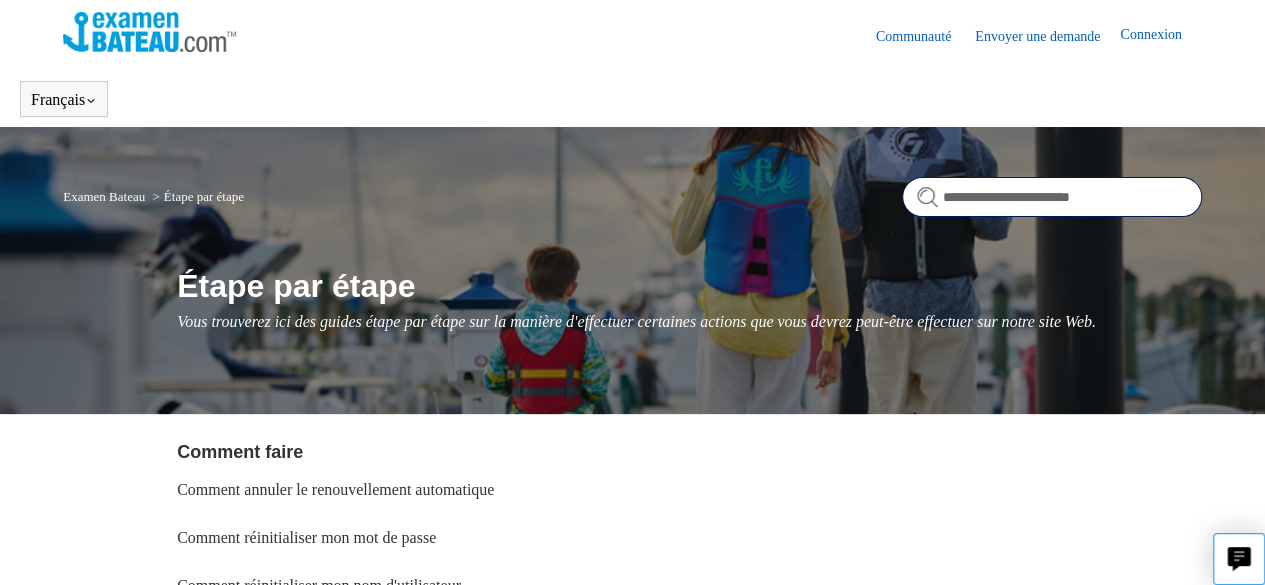 type on "**********" 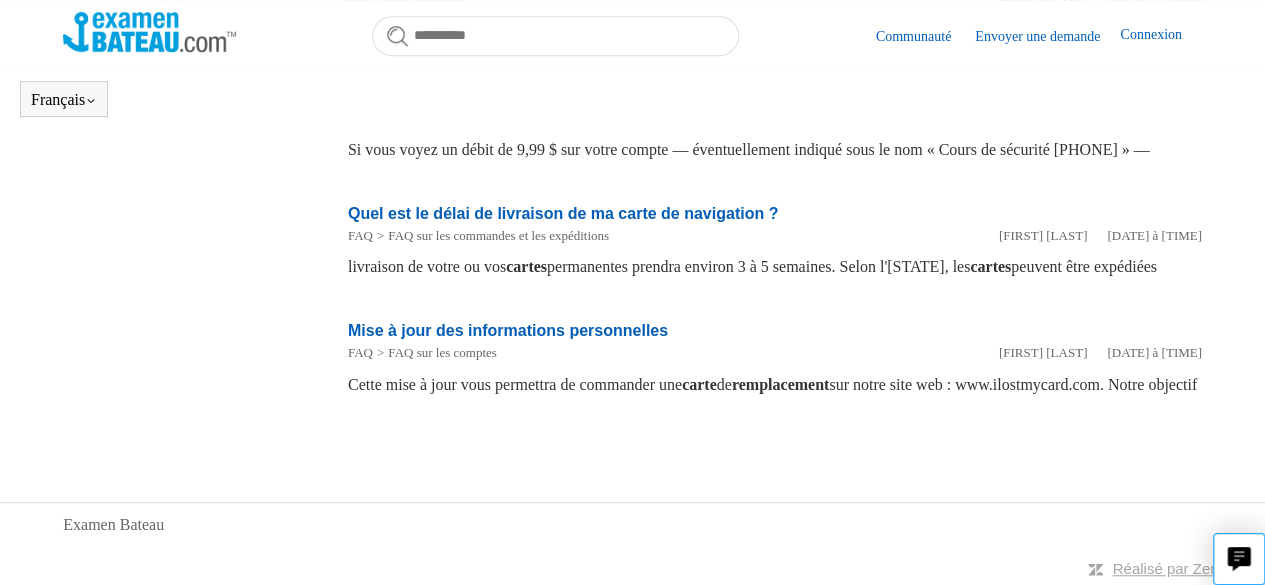 scroll, scrollTop: 610, scrollLeft: 0, axis: vertical 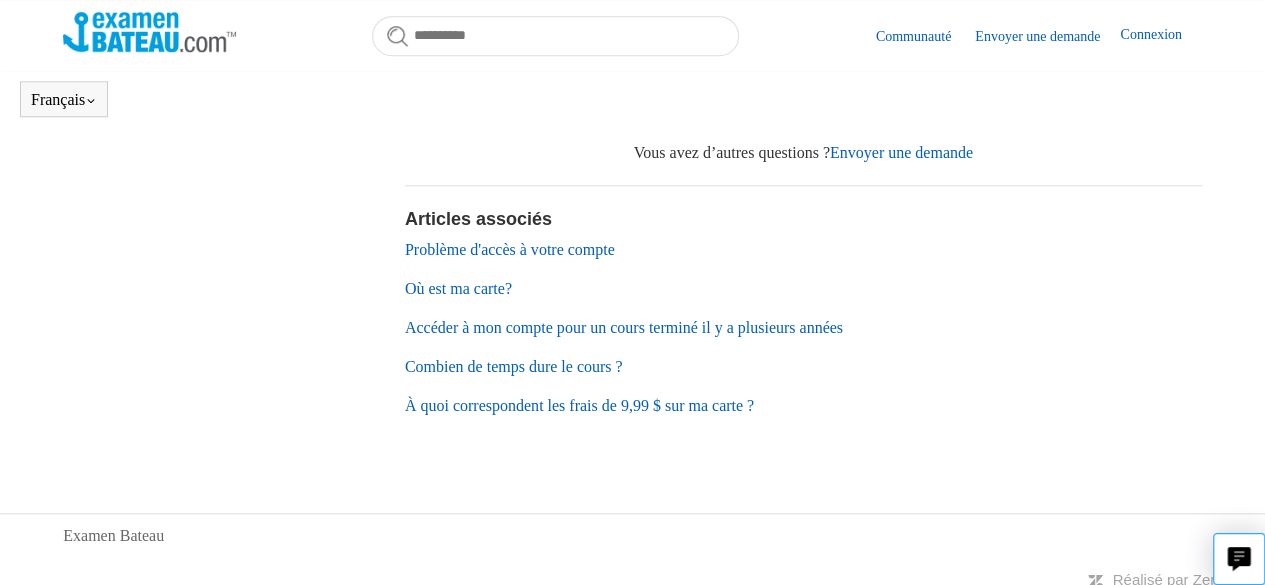 click on "Accéder à mon compte pour un cours terminé il y a plusieurs années" at bounding box center (624, 327) 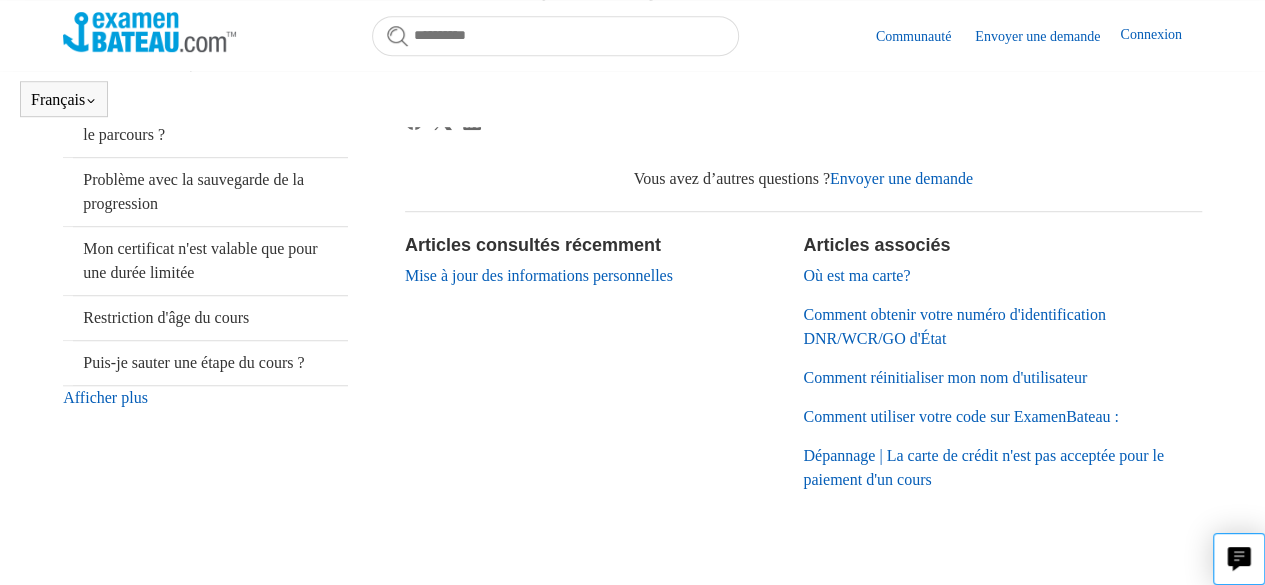 scroll, scrollTop: 644, scrollLeft: 0, axis: vertical 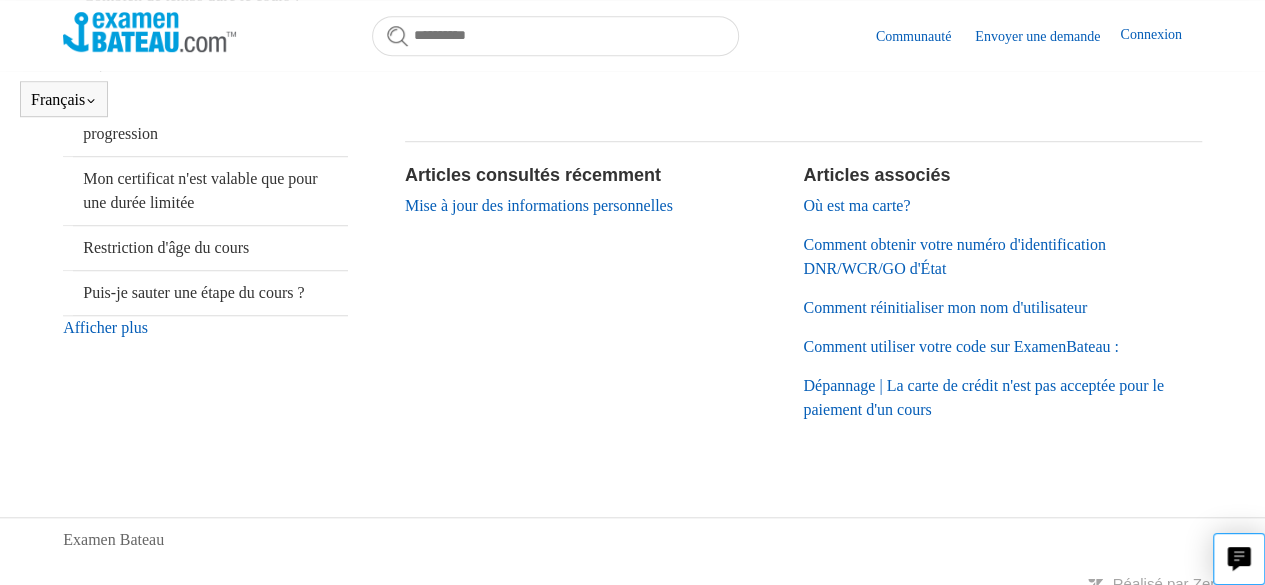 click on "Afficher plus" at bounding box center (105, 327) 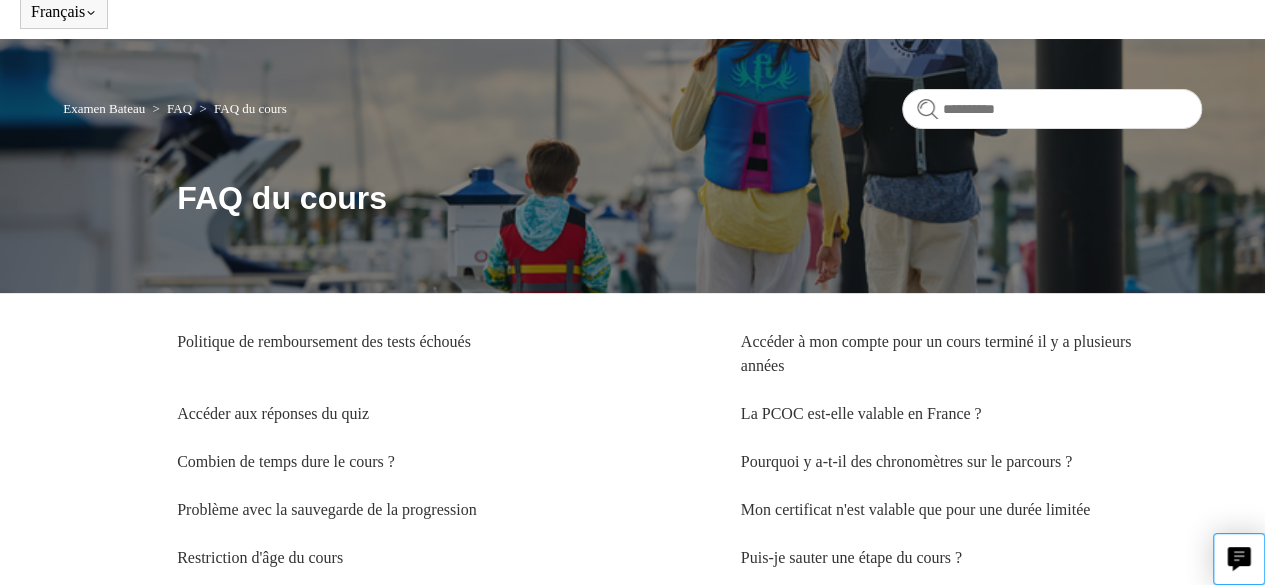 scroll, scrollTop: 0, scrollLeft: 0, axis: both 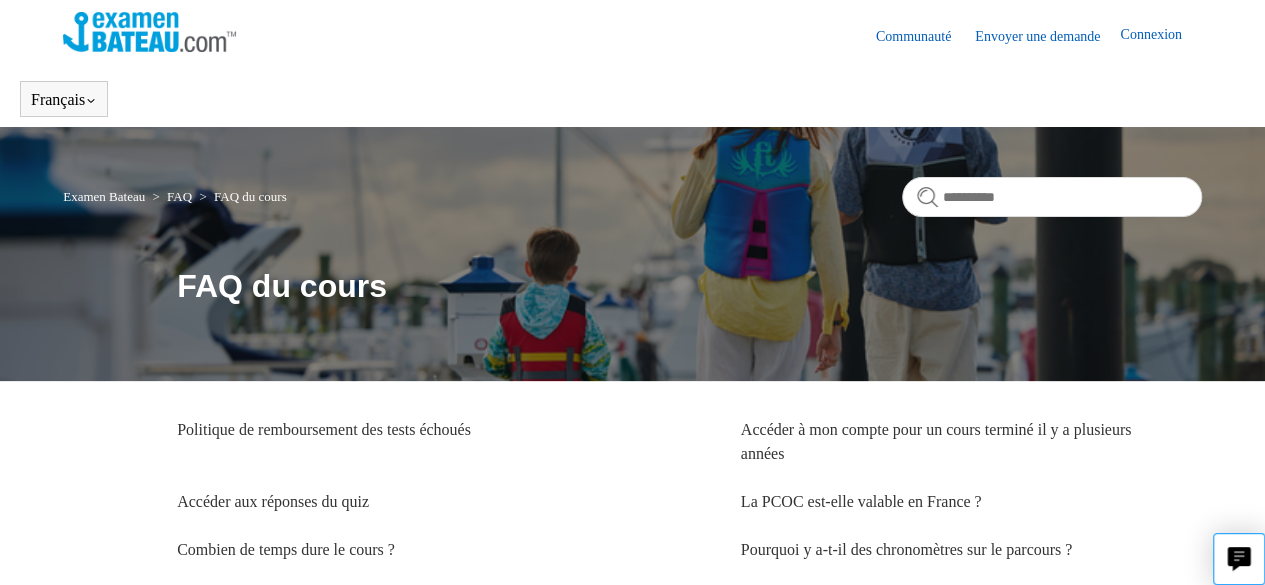 click on "Envoyer une demande" at bounding box center [1047, 36] 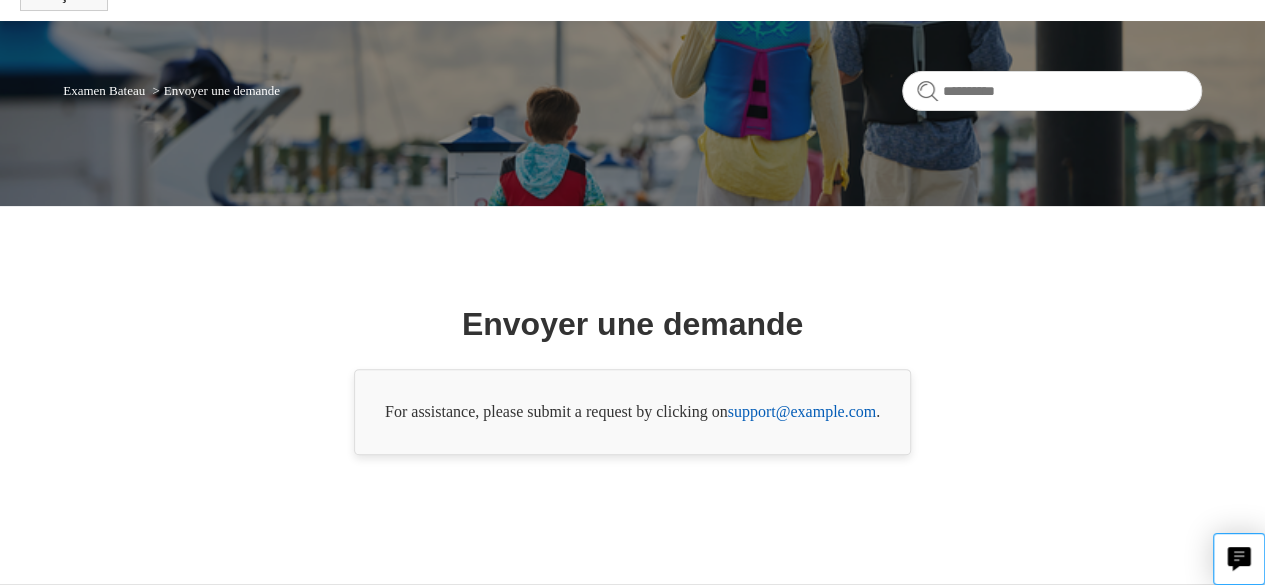 scroll, scrollTop: 186, scrollLeft: 0, axis: vertical 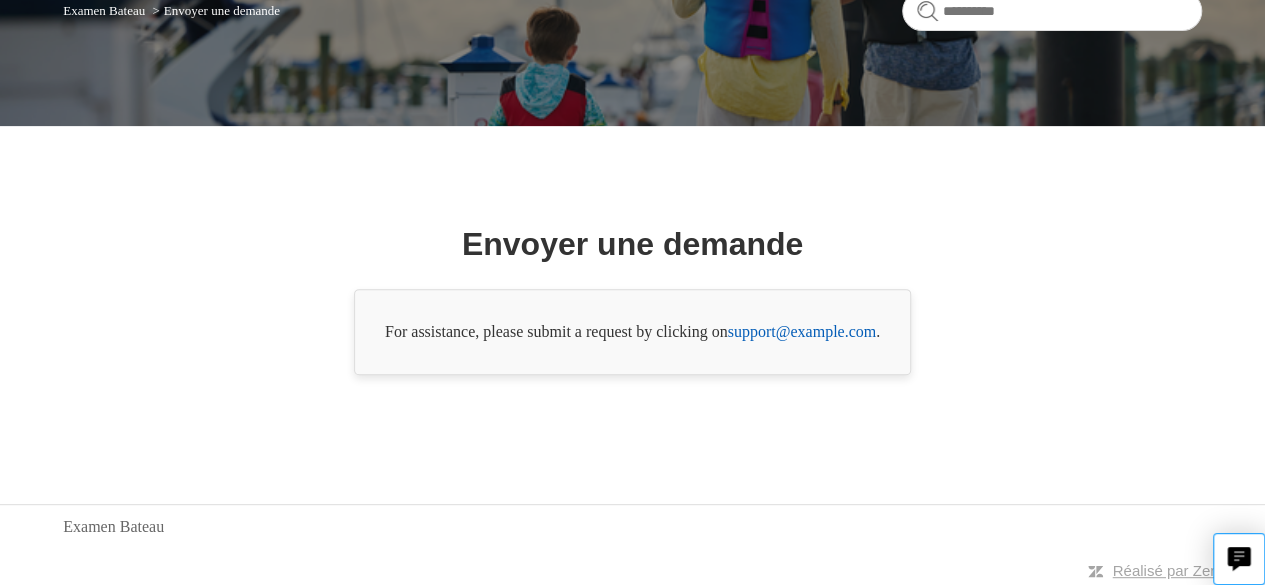 click on "support@example.com" at bounding box center (802, 331) 